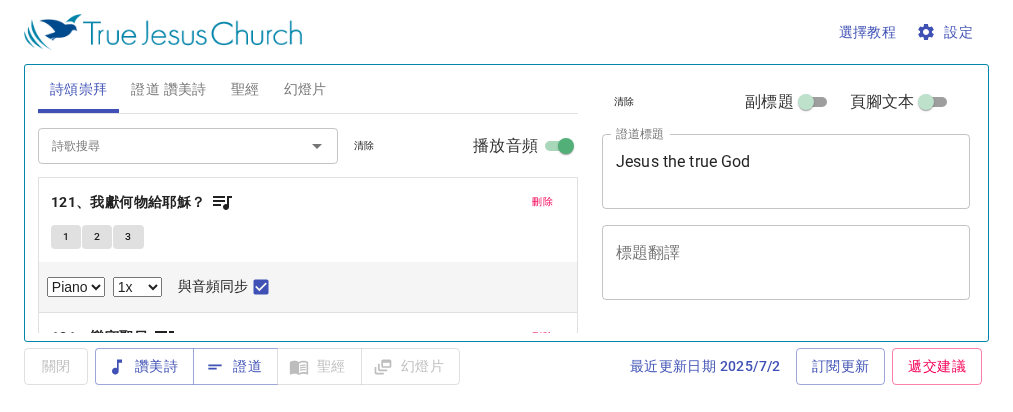 scroll, scrollTop: 0, scrollLeft: 0, axis: both 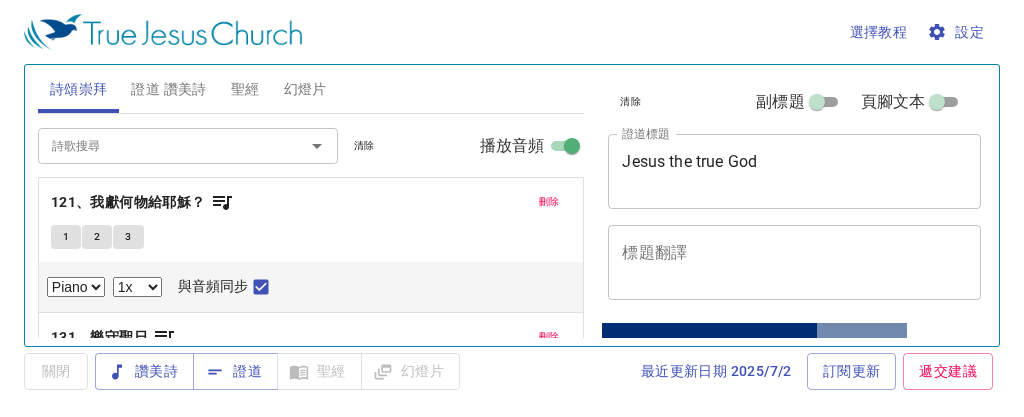 click on "聖經" at bounding box center (245, 89) 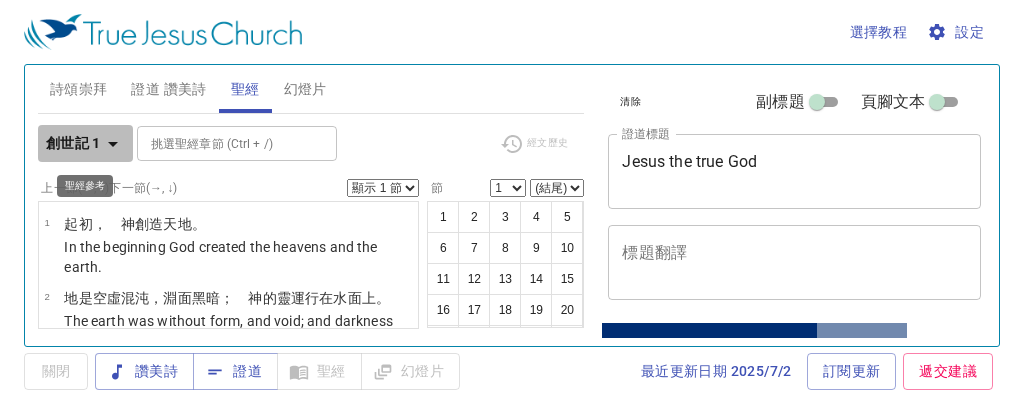 click at bounding box center [113, 144] 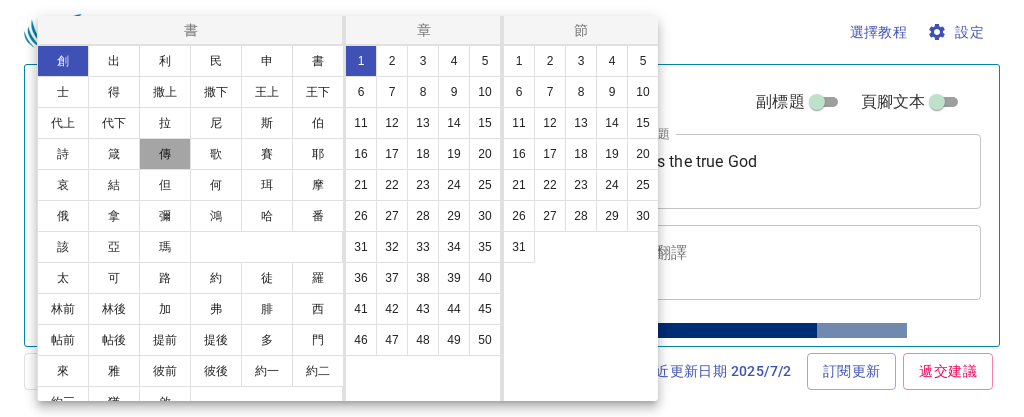 click on "傳" at bounding box center (165, 154) 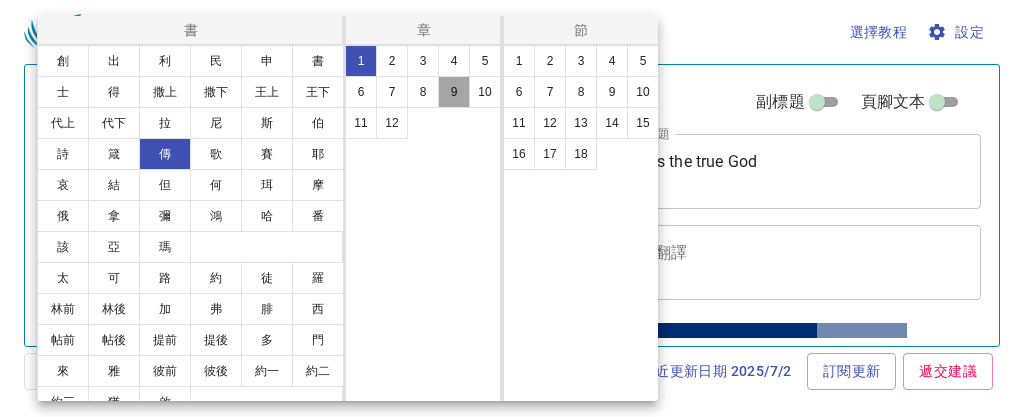click on "9" at bounding box center [454, 92] 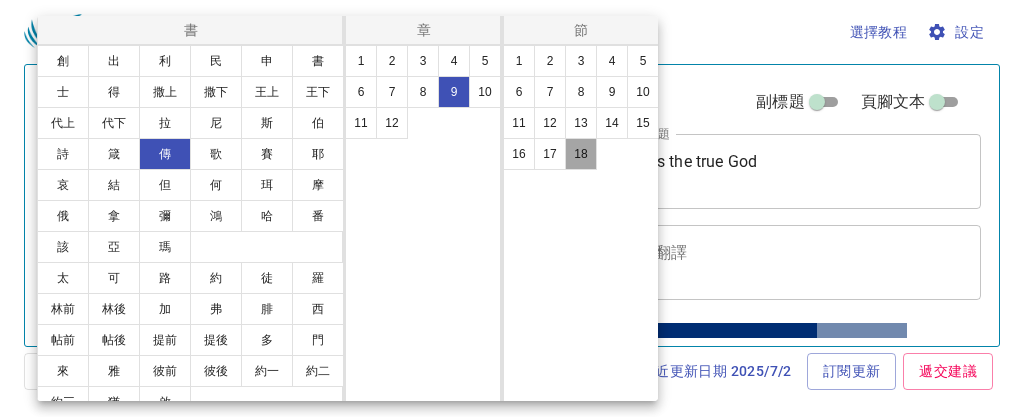 click on "18" at bounding box center (581, 154) 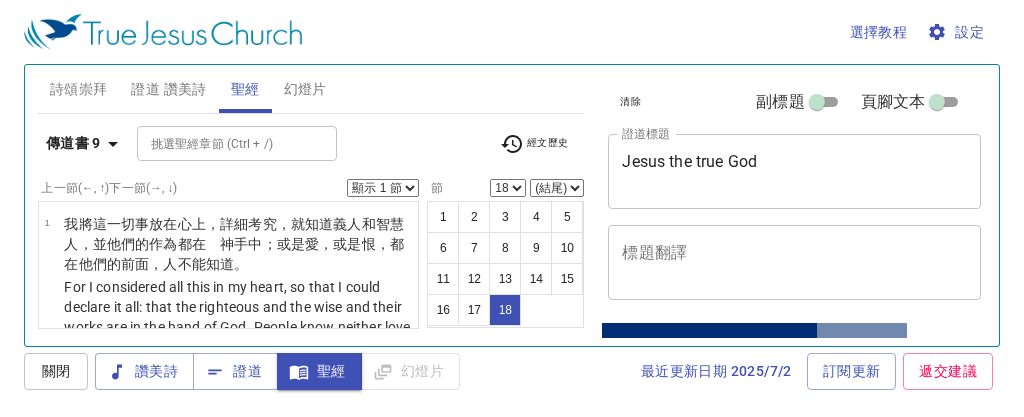scroll, scrollTop: 2121, scrollLeft: 0, axis: vertical 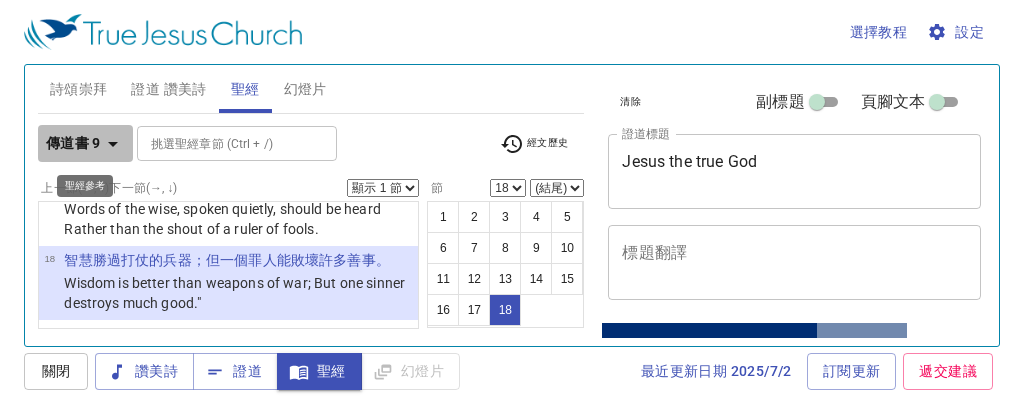 click at bounding box center [113, 144] 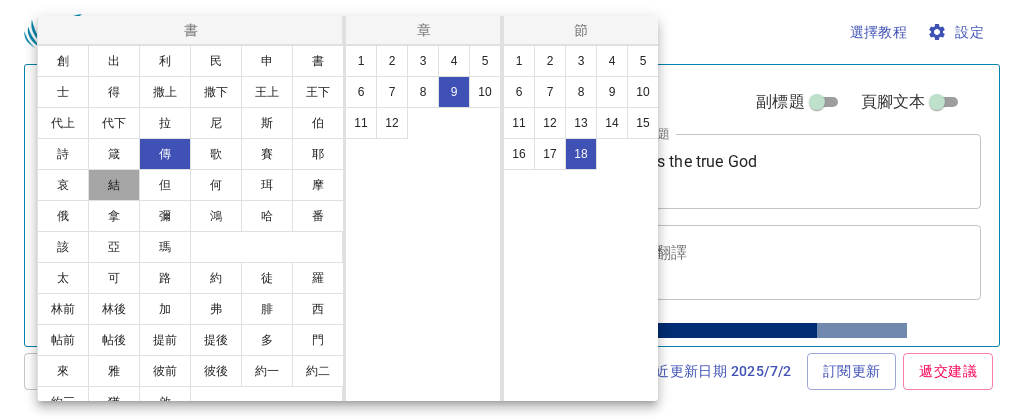 click on "結" at bounding box center (114, 185) 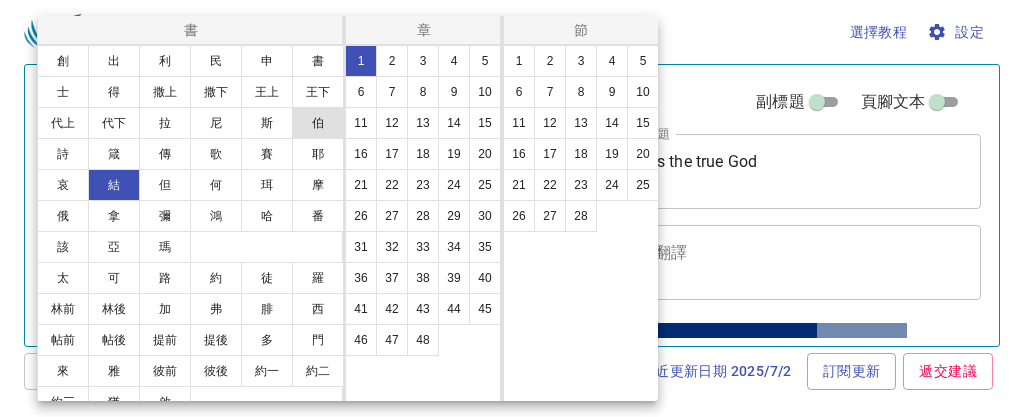 scroll, scrollTop: 0, scrollLeft: 0, axis: both 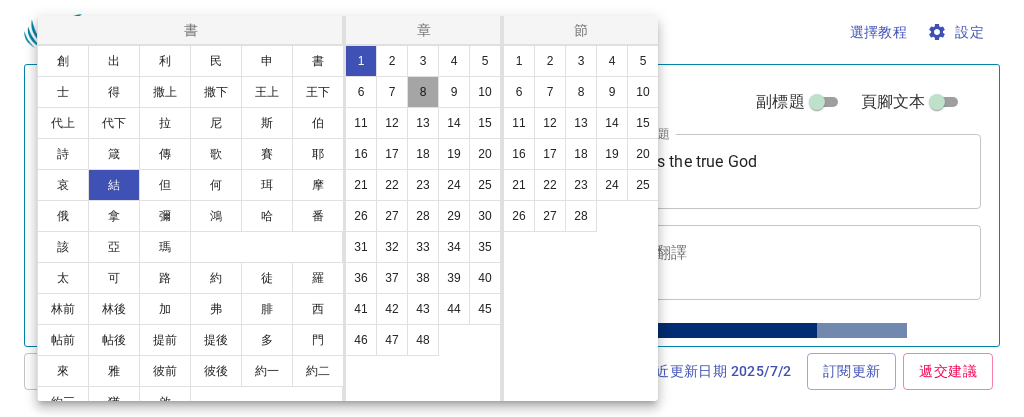 click on "8" at bounding box center (423, 92) 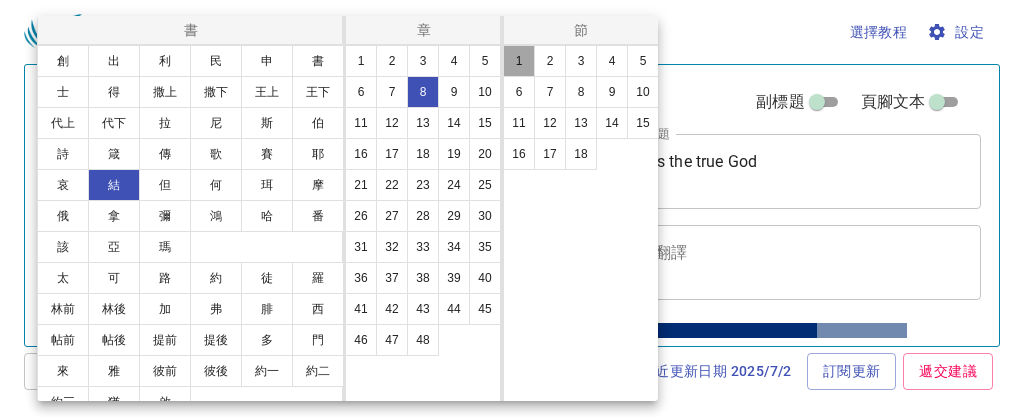 click on "1" at bounding box center [519, 61] 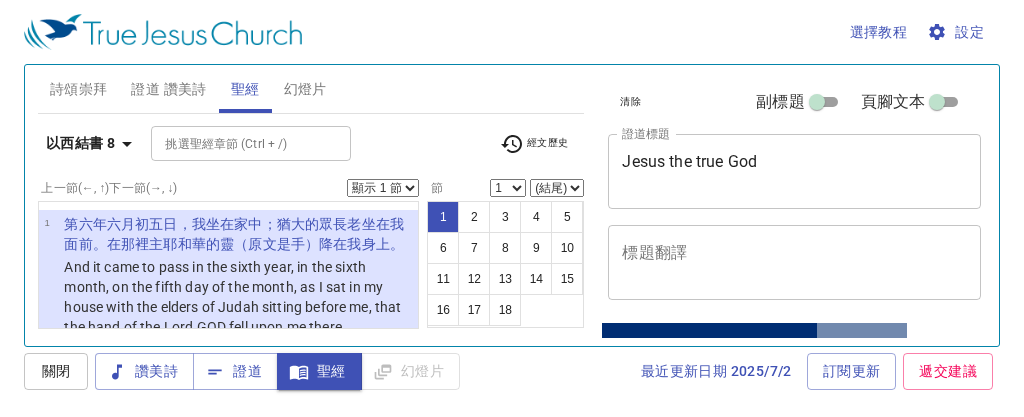 scroll, scrollTop: 21, scrollLeft: 0, axis: vertical 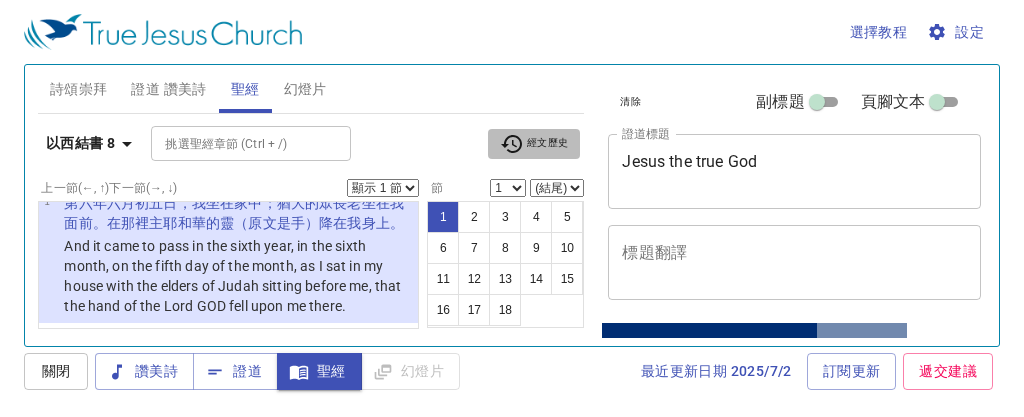 click at bounding box center [512, 144] 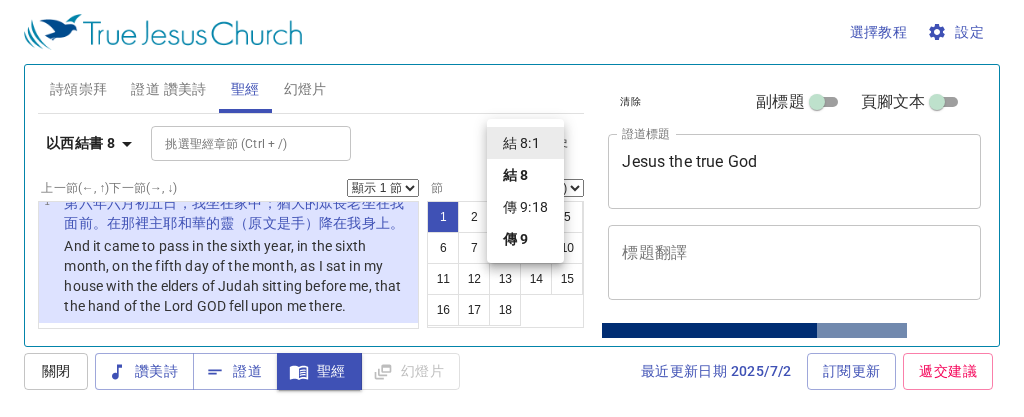 click at bounding box center (512, 208) 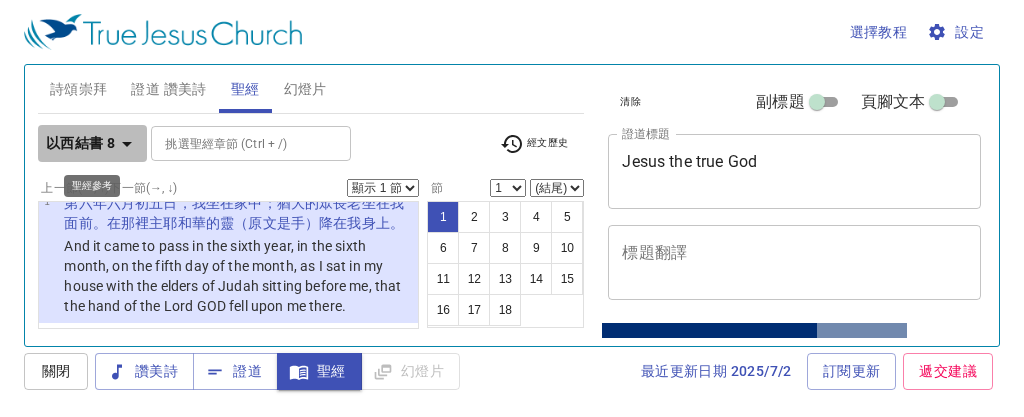 click at bounding box center [127, 144] 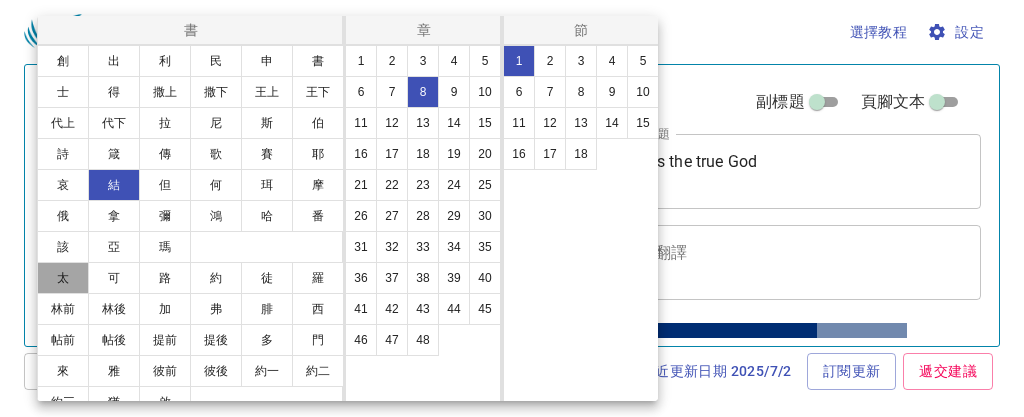 click on "太" at bounding box center [63, 278] 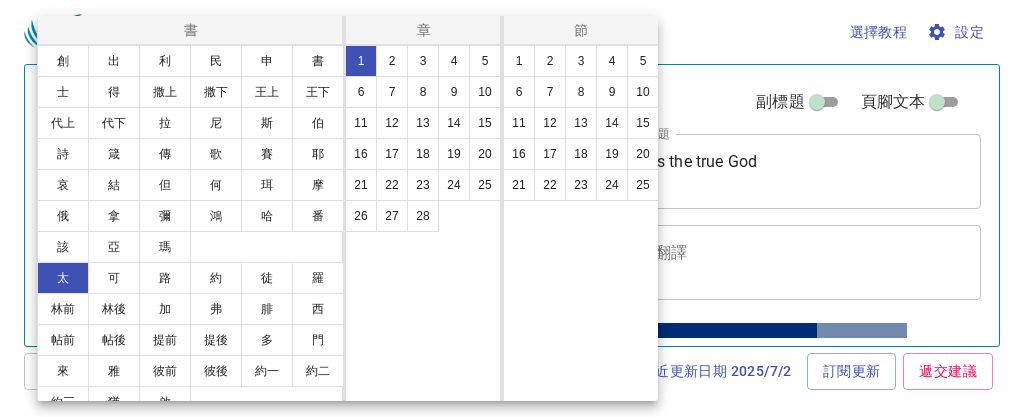 scroll, scrollTop: 0, scrollLeft: 0, axis: both 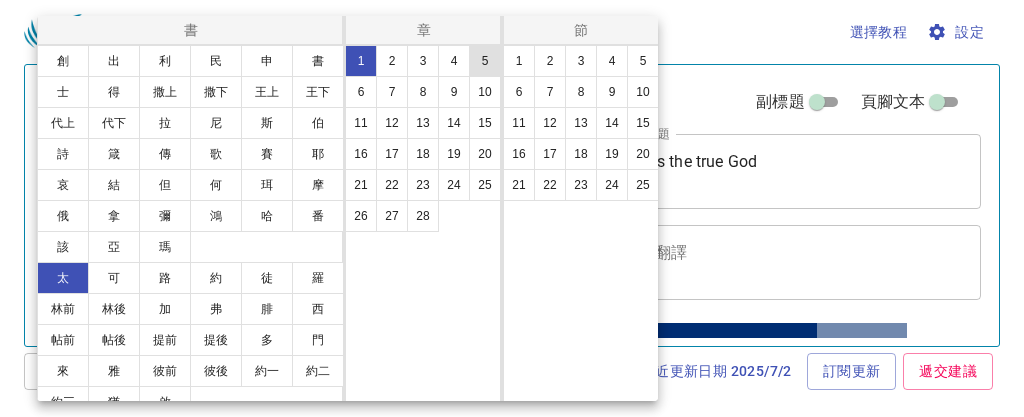 click on "5" at bounding box center (485, 61) 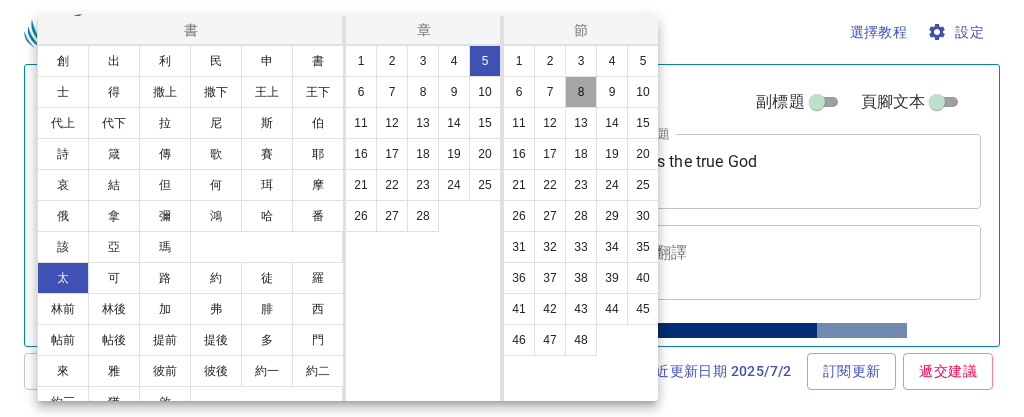 click on "8" at bounding box center (581, 92) 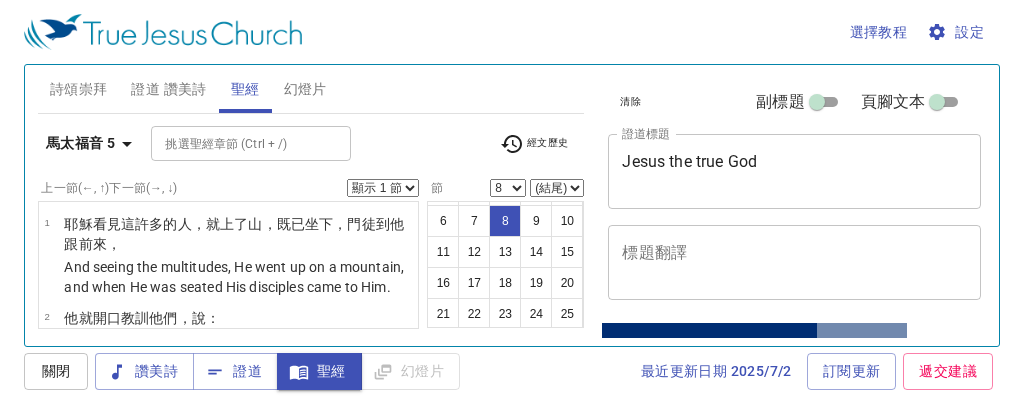 scroll, scrollTop: 489, scrollLeft: 0, axis: vertical 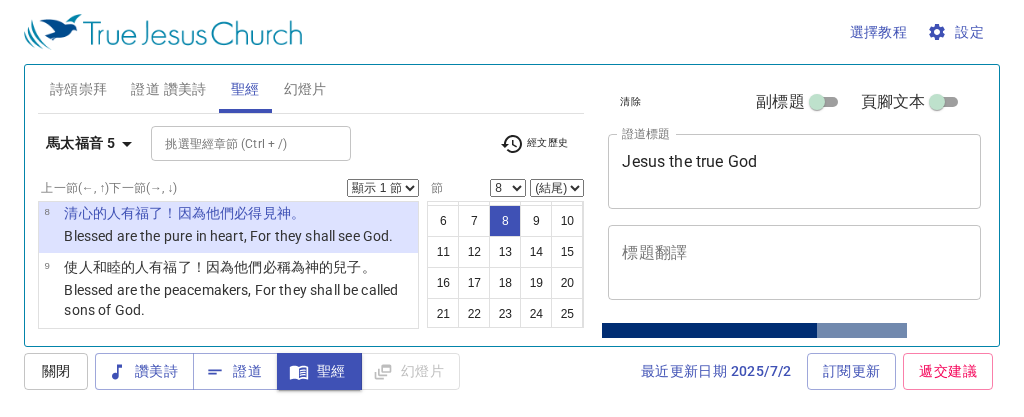 click on "聖經" at bounding box center (319, 371) 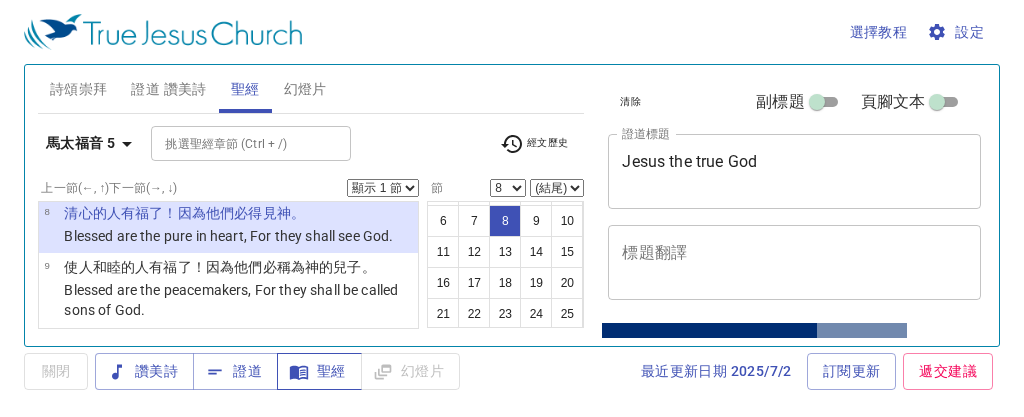 click on "聖經" at bounding box center [144, 371] 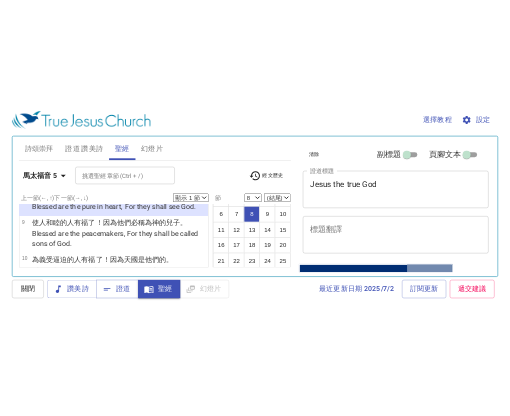 scroll, scrollTop: 678, scrollLeft: 0, axis: vertical 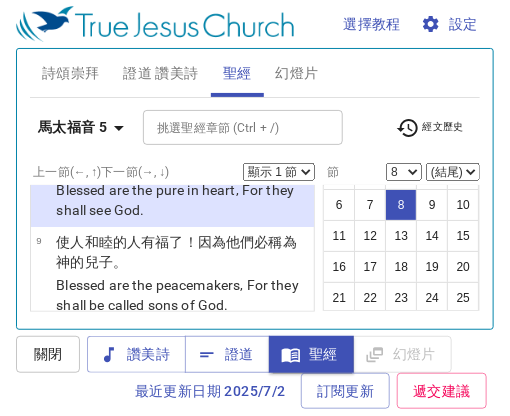 click on "顯示 1 節 顯示 2 節 顯示 3 節 顯示 4 節 顯示 5 節" at bounding box center (279, 172) 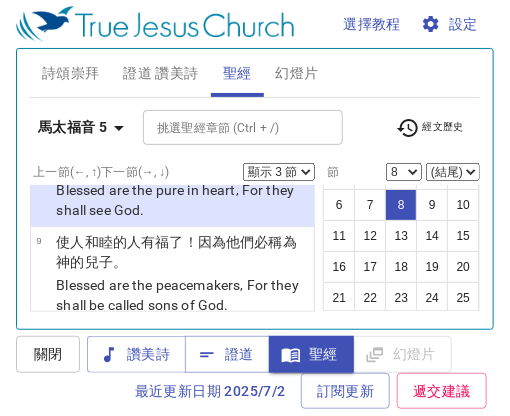 click on "顯示 1 節 顯示 2 節 顯示 3 節 顯示 4 節 顯示 5 節" at bounding box center [279, 172] 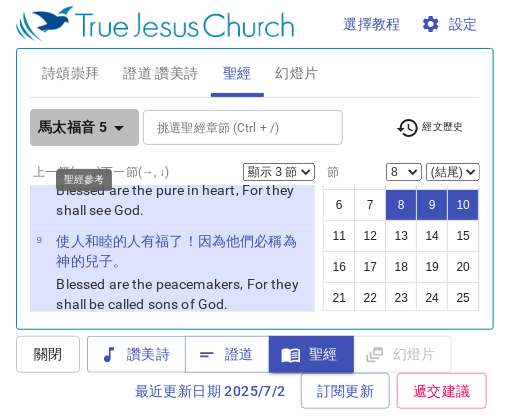 click at bounding box center [119, 128] 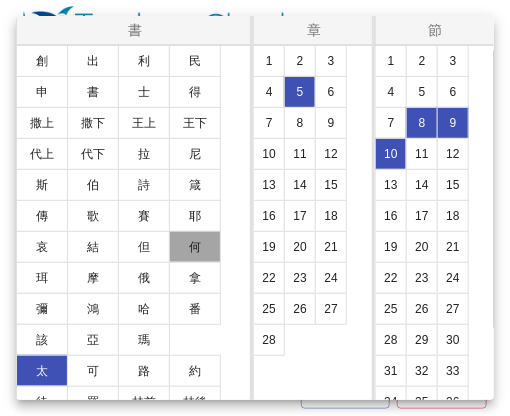 click on "何" at bounding box center (195, 247) 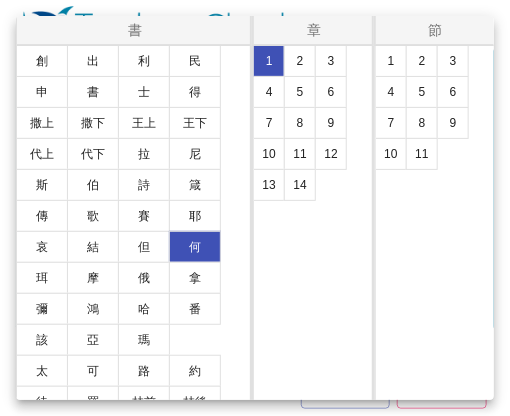 scroll, scrollTop: 0, scrollLeft: 0, axis: both 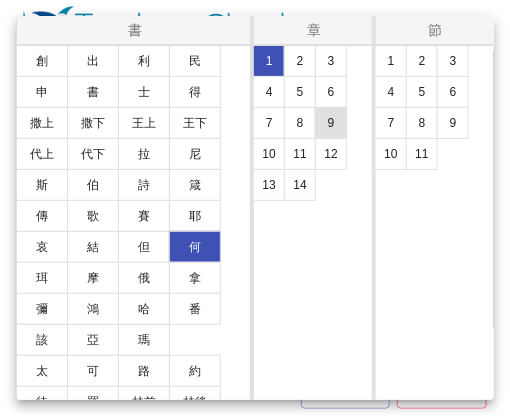 click on "9" at bounding box center [331, 123] 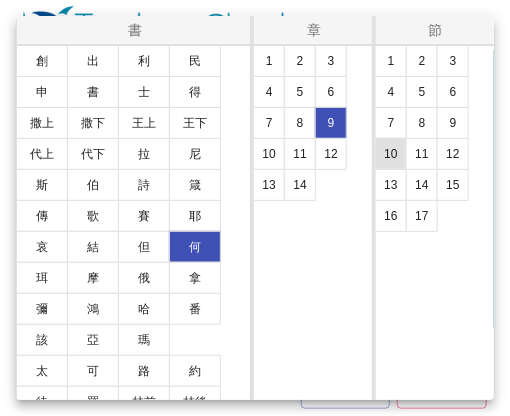 click on "10" at bounding box center (391, 154) 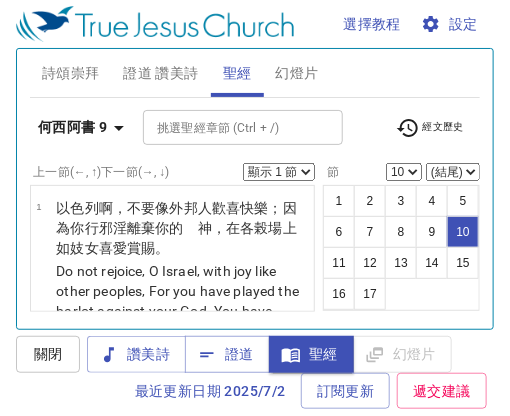 scroll, scrollTop: 1668, scrollLeft: 0, axis: vertical 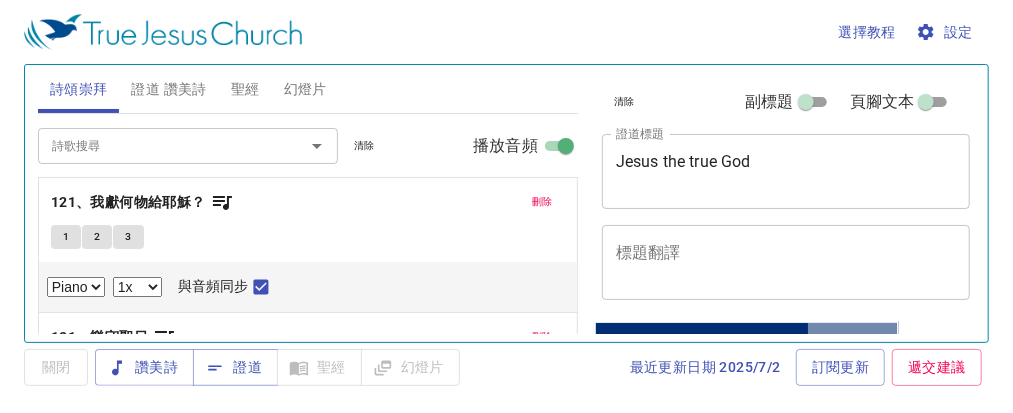 click on "聖經" at bounding box center [245, 89] 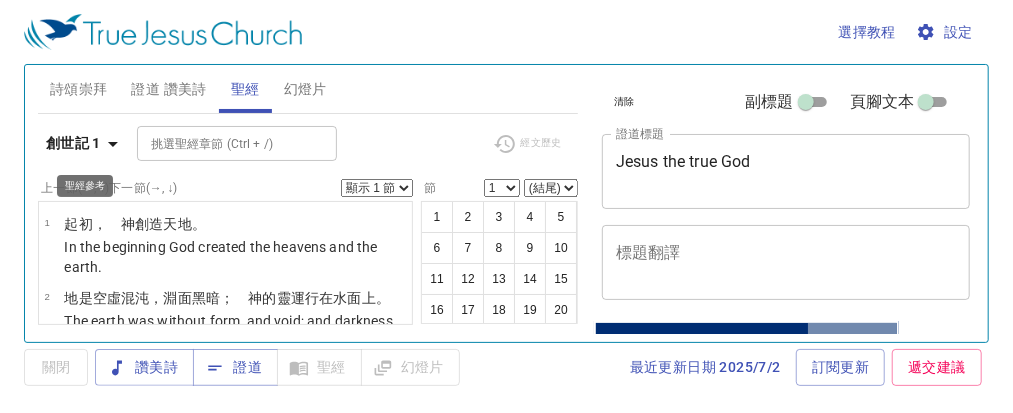 click at bounding box center (113, 144) 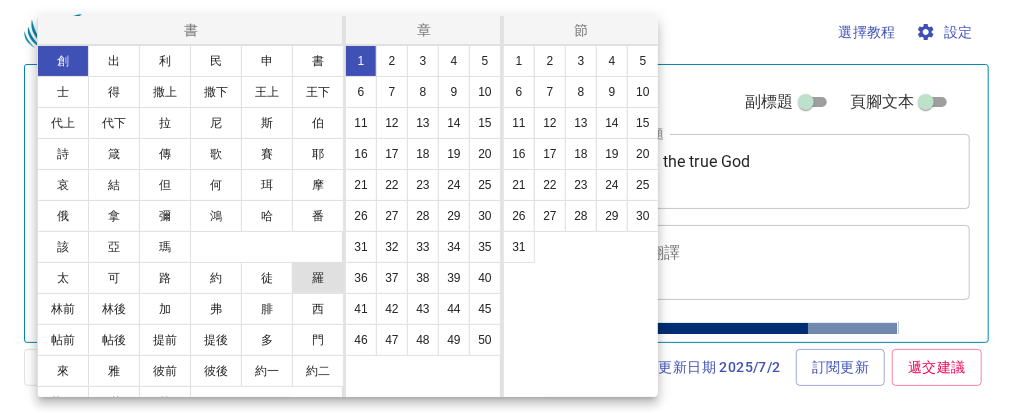 click on "羅" at bounding box center (318, 278) 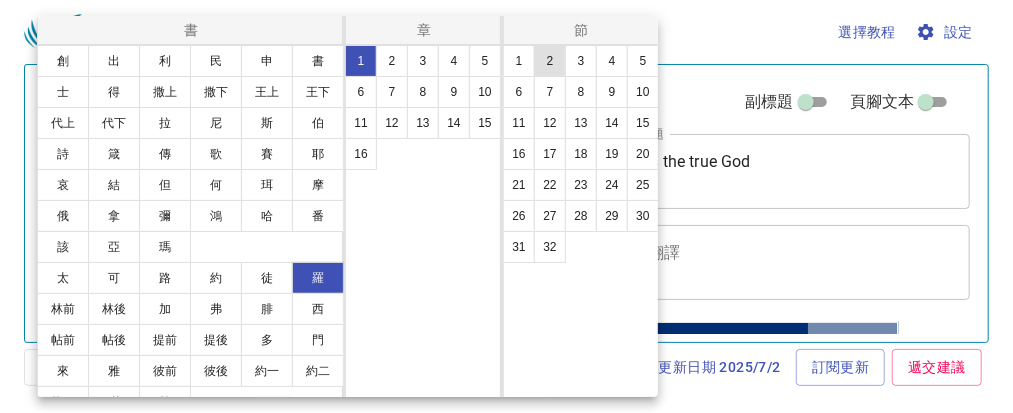click on "2" at bounding box center (550, 61) 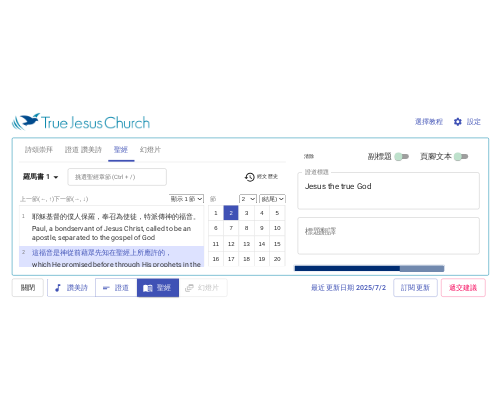 scroll, scrollTop: 76, scrollLeft: 0, axis: vertical 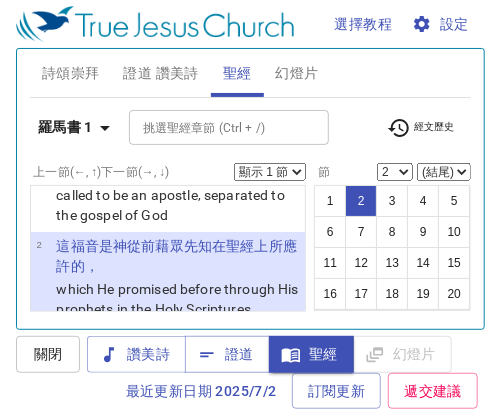 click on "顯示 1 節 顯示 2 節 顯示 3 節 顯示 4 節 顯示 5 節" at bounding box center [270, 172] 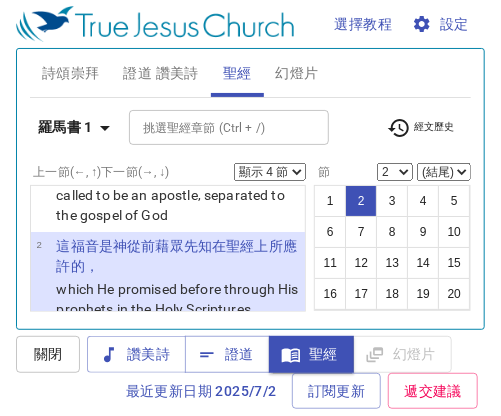 click on "顯示 1 節 顯示 2 節 顯示 3 節 顯示 4 節 顯示 5 節" at bounding box center (270, 172) 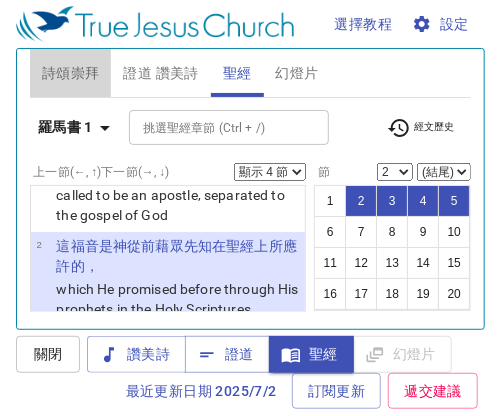 click on "詩頌崇拜" at bounding box center [71, 73] 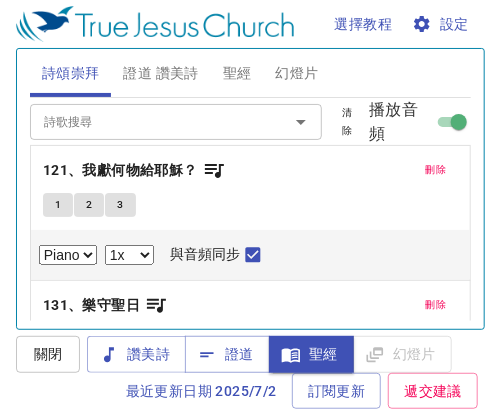 click on "關閉" at bounding box center (48, 354) 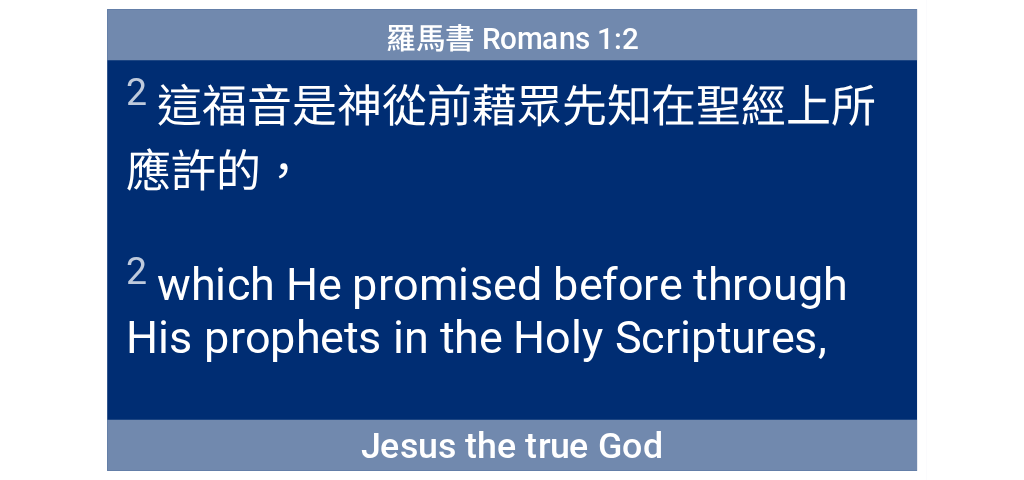 scroll, scrollTop: 0, scrollLeft: 0, axis: both 